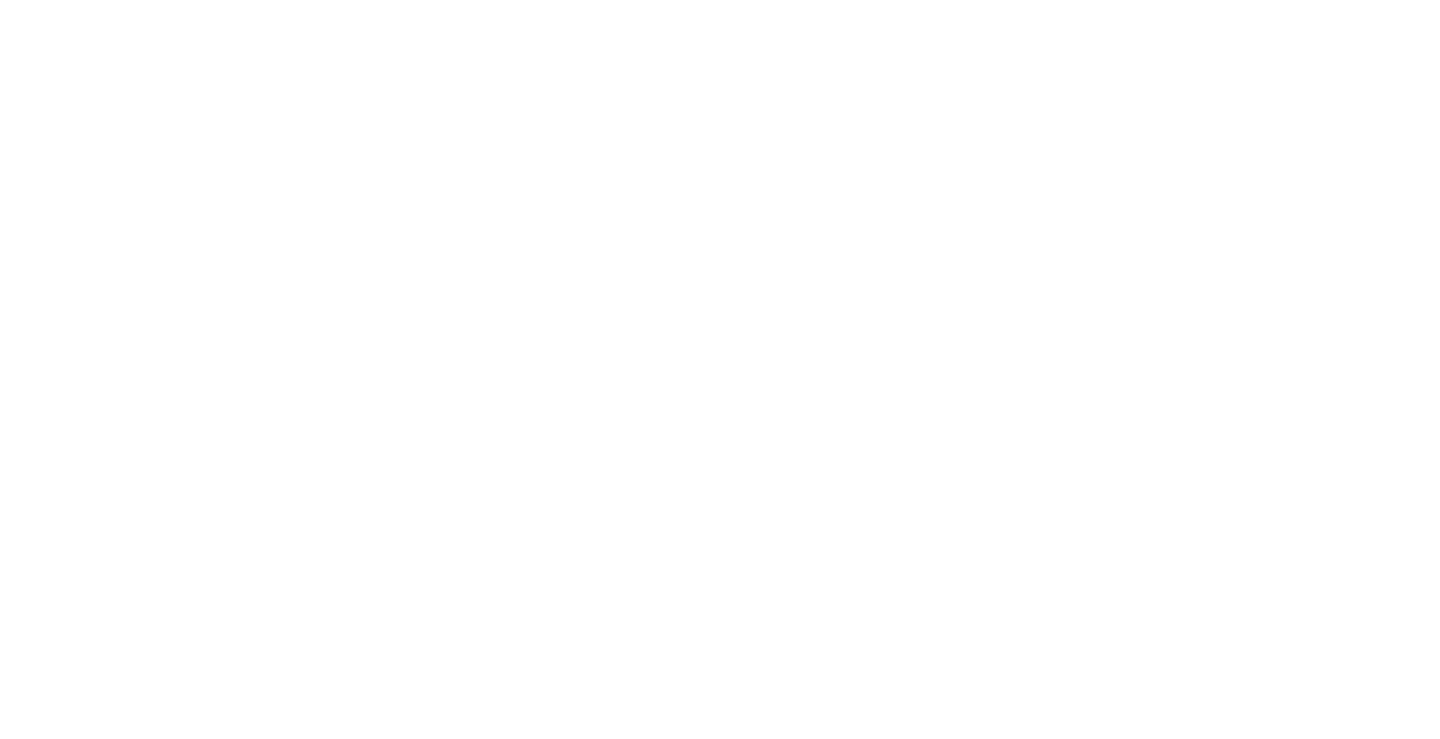 scroll, scrollTop: 0, scrollLeft: 0, axis: both 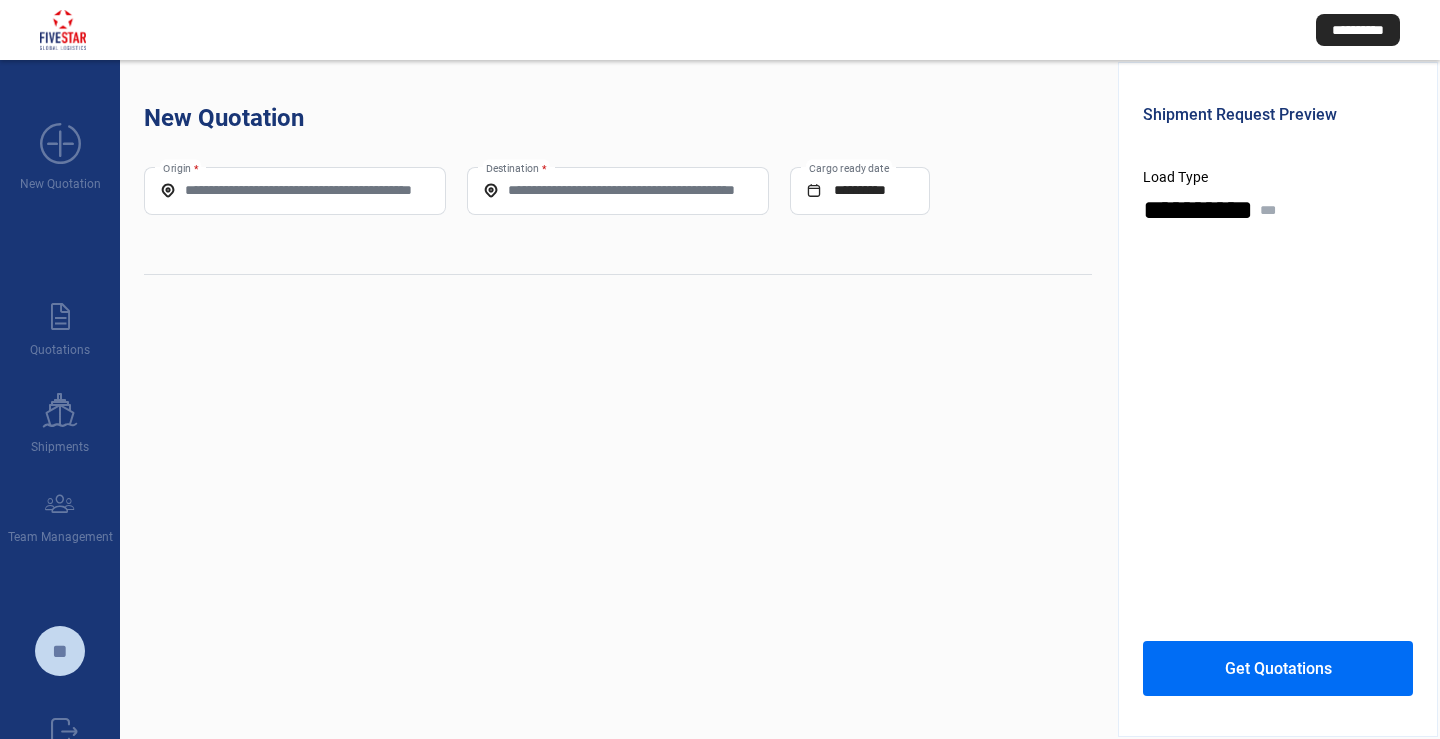 click on "Origin *" at bounding box center (295, 190) 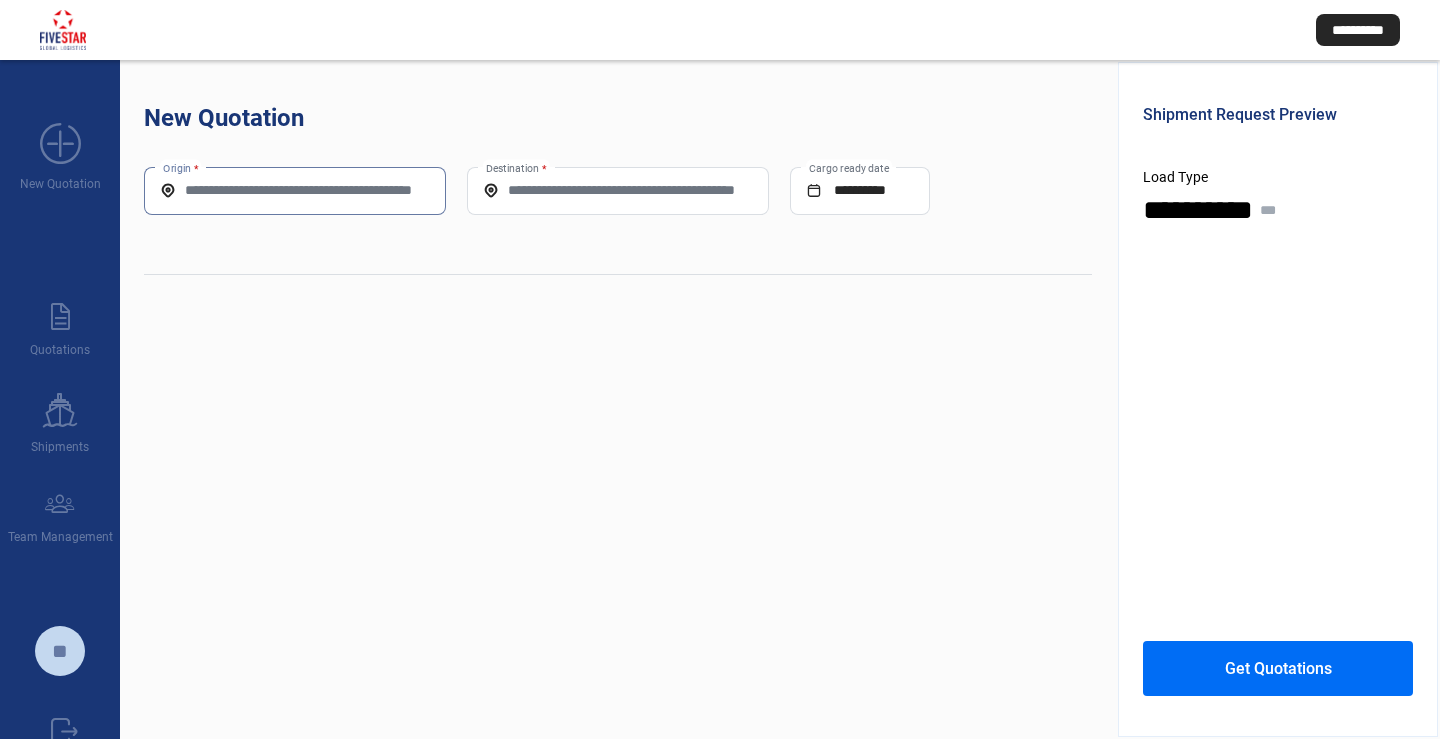 paste on "*****" 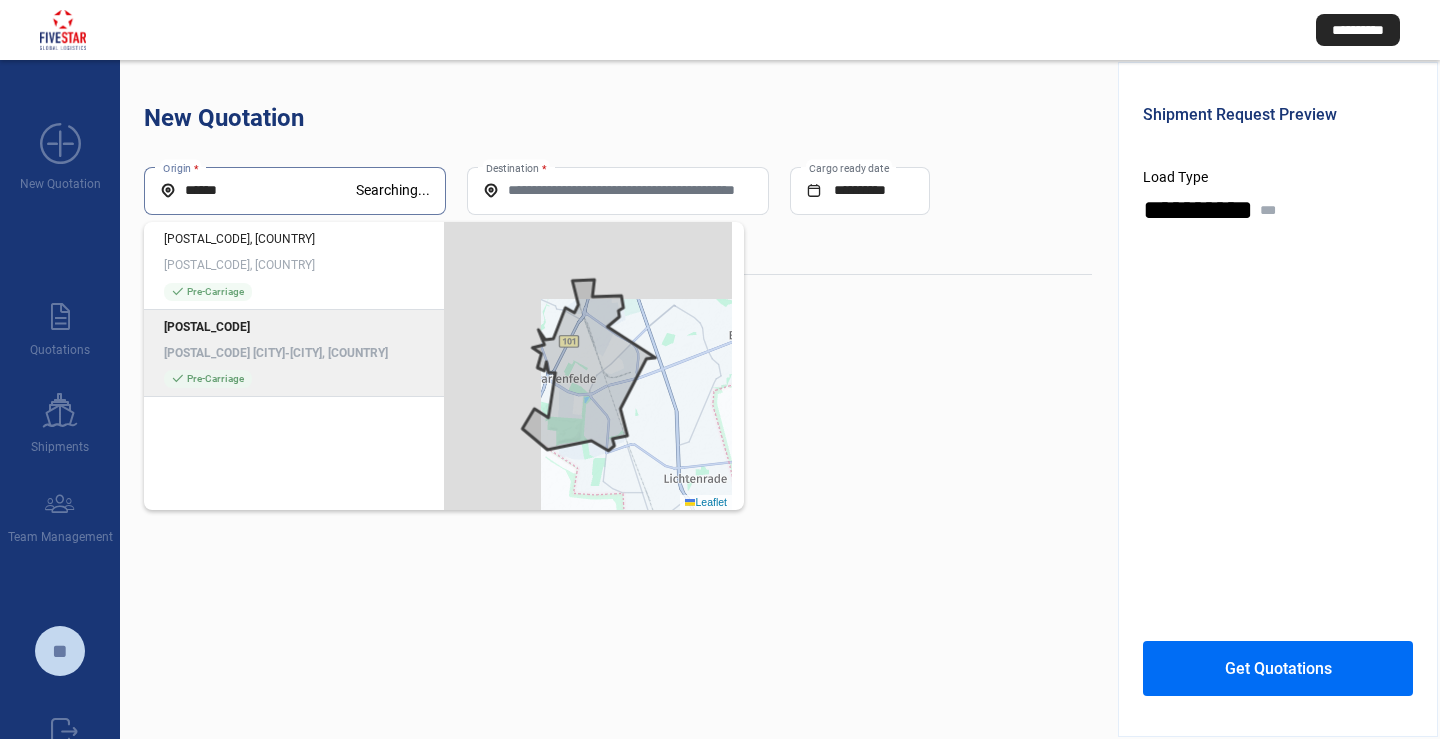 type on "*****" 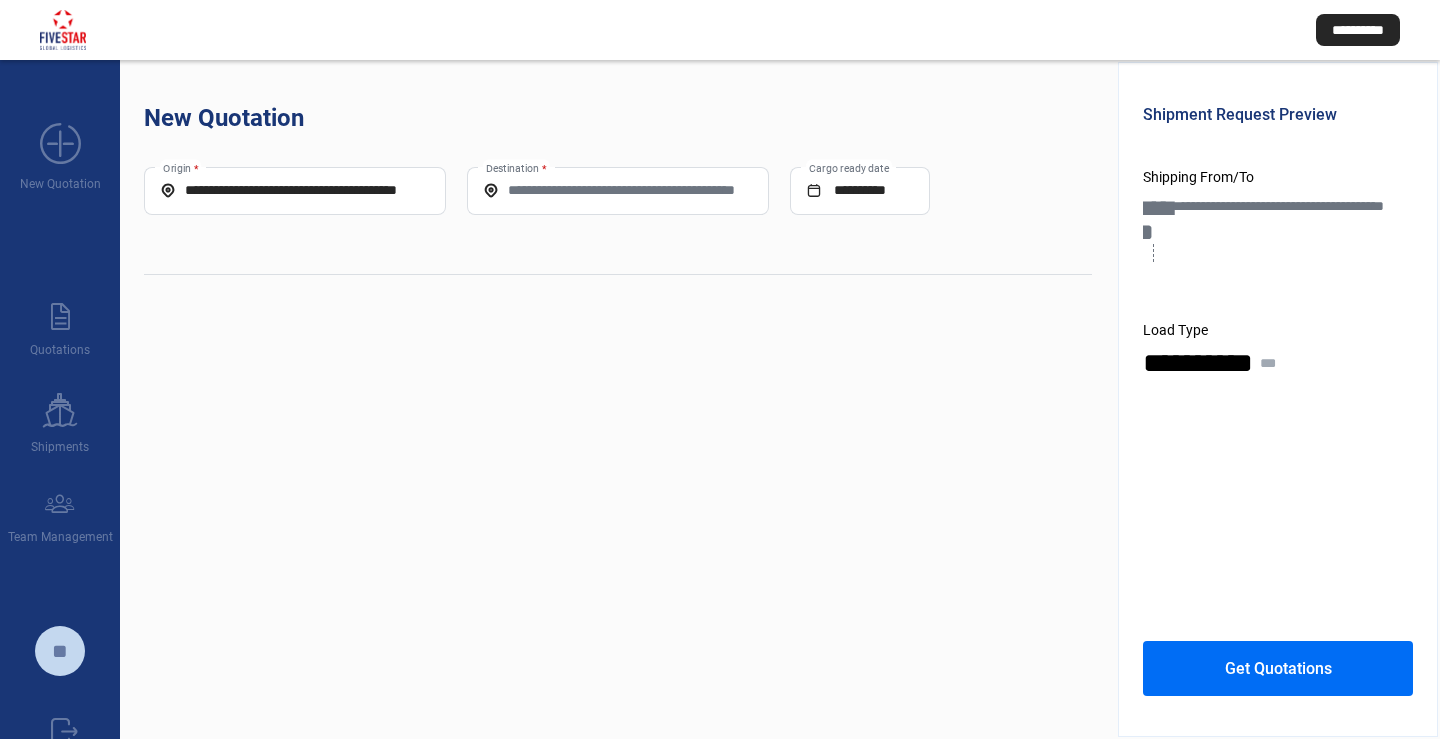 click on "**********" at bounding box center [618, 399] 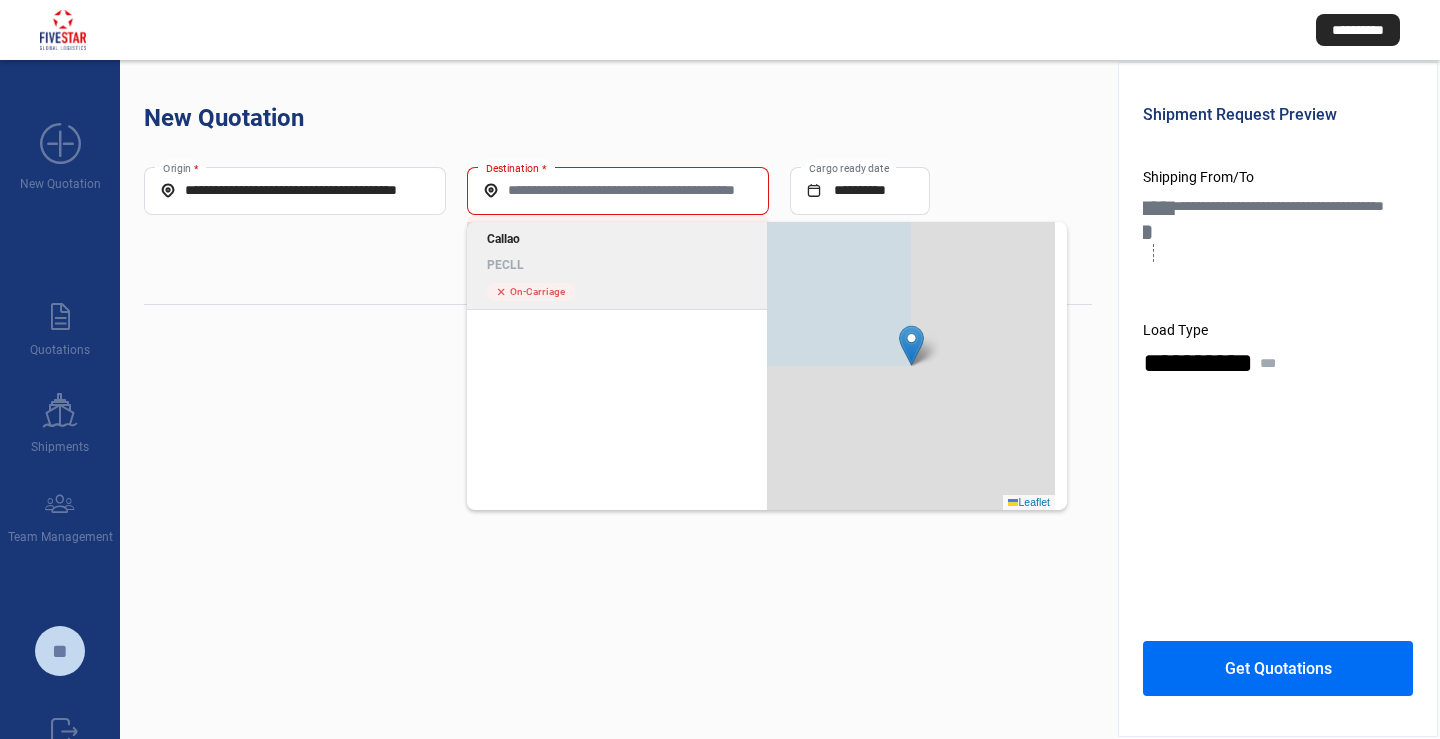 click on "Callao" at bounding box center (617, 239) 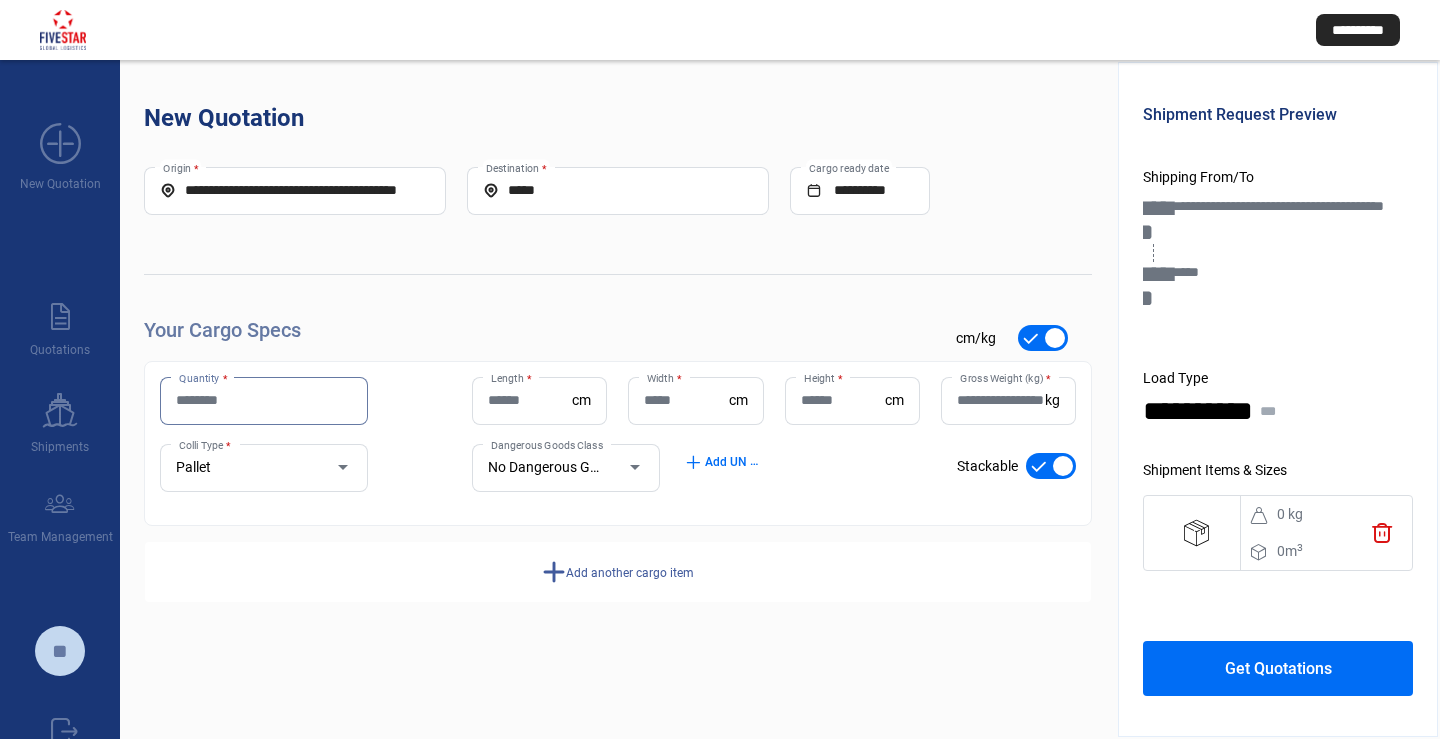click on "Quantity *" at bounding box center (264, 400) 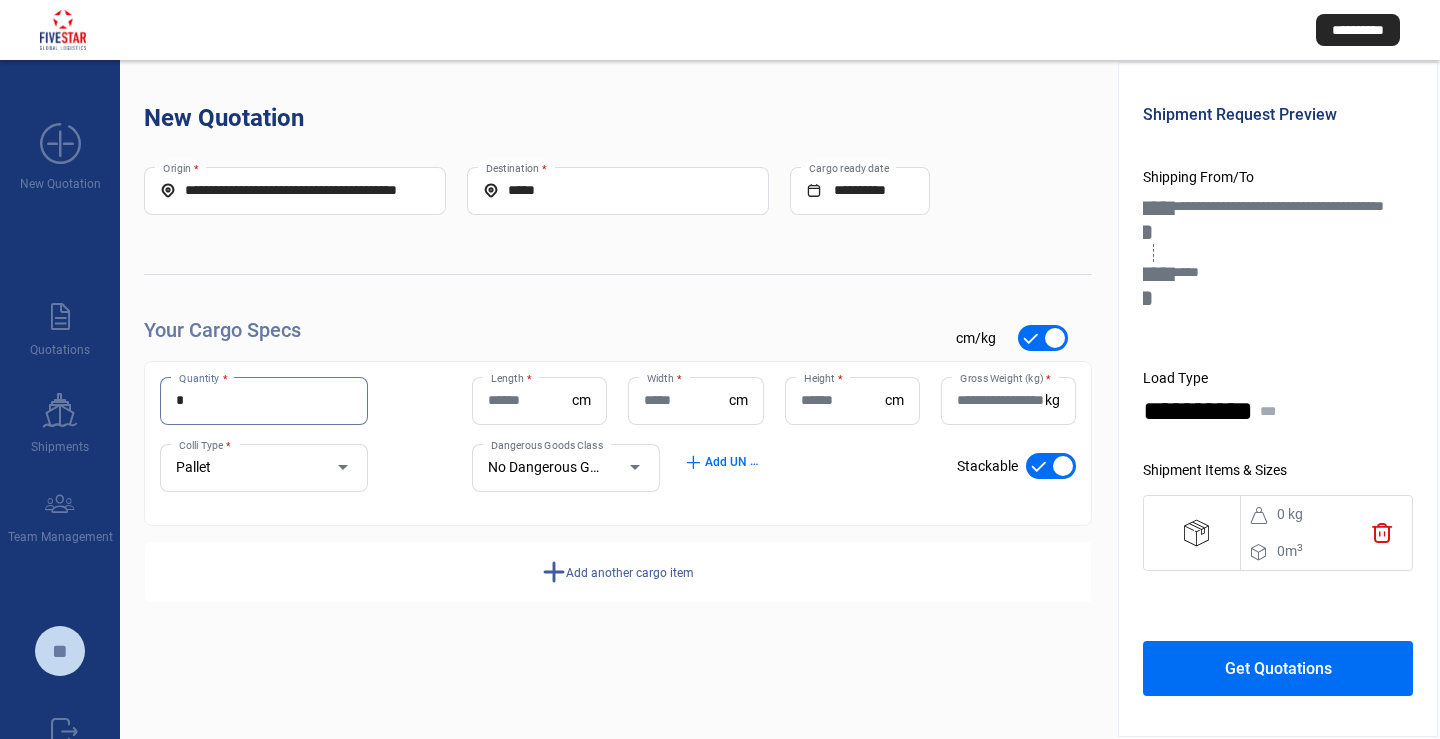 type on "*" 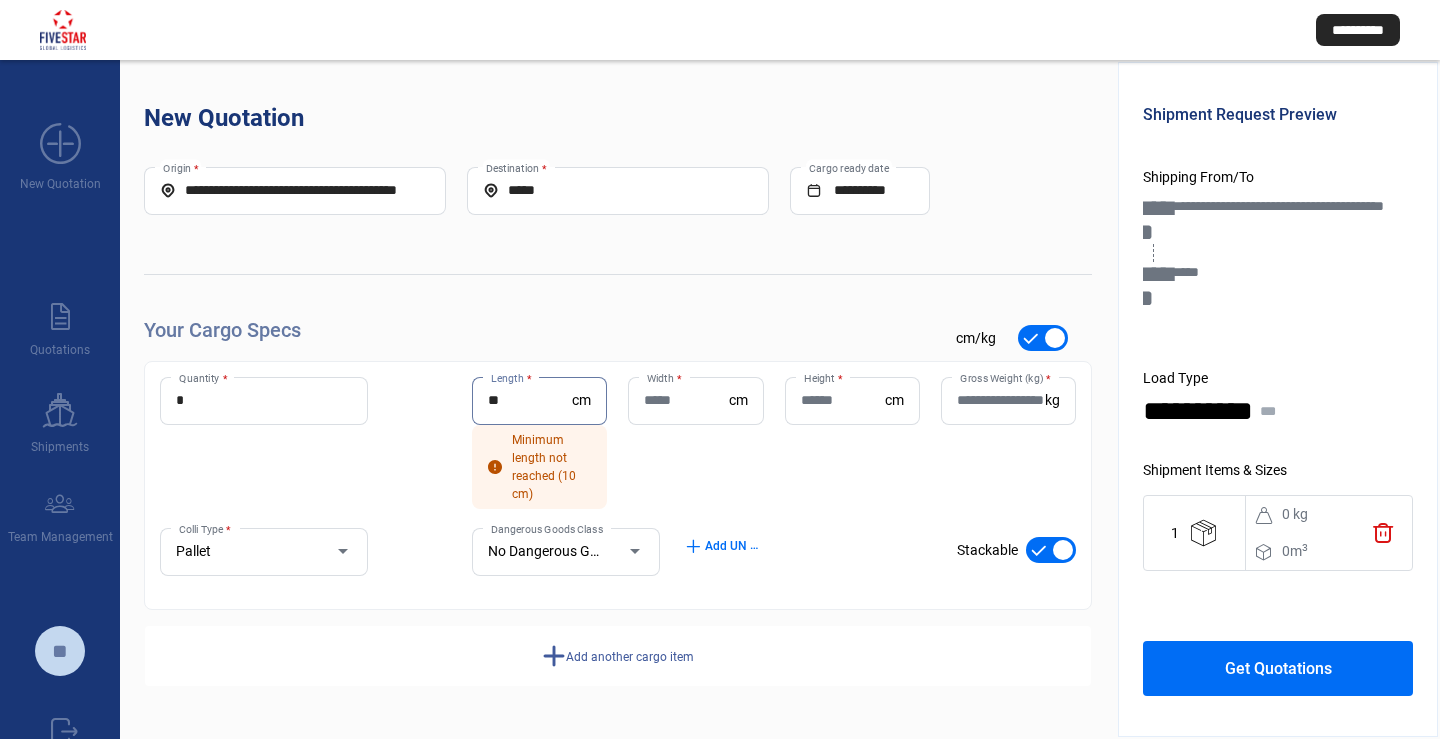 type on "**" 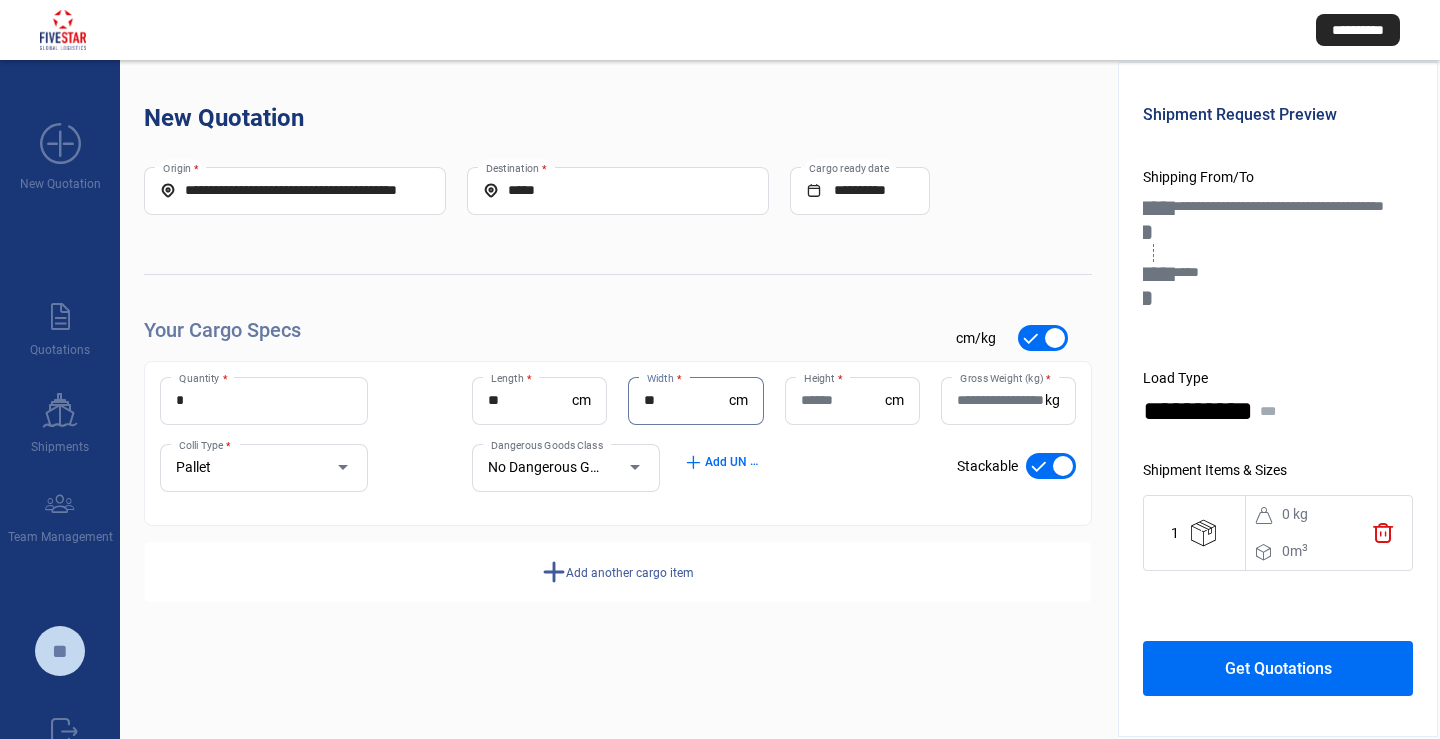 type on "**" 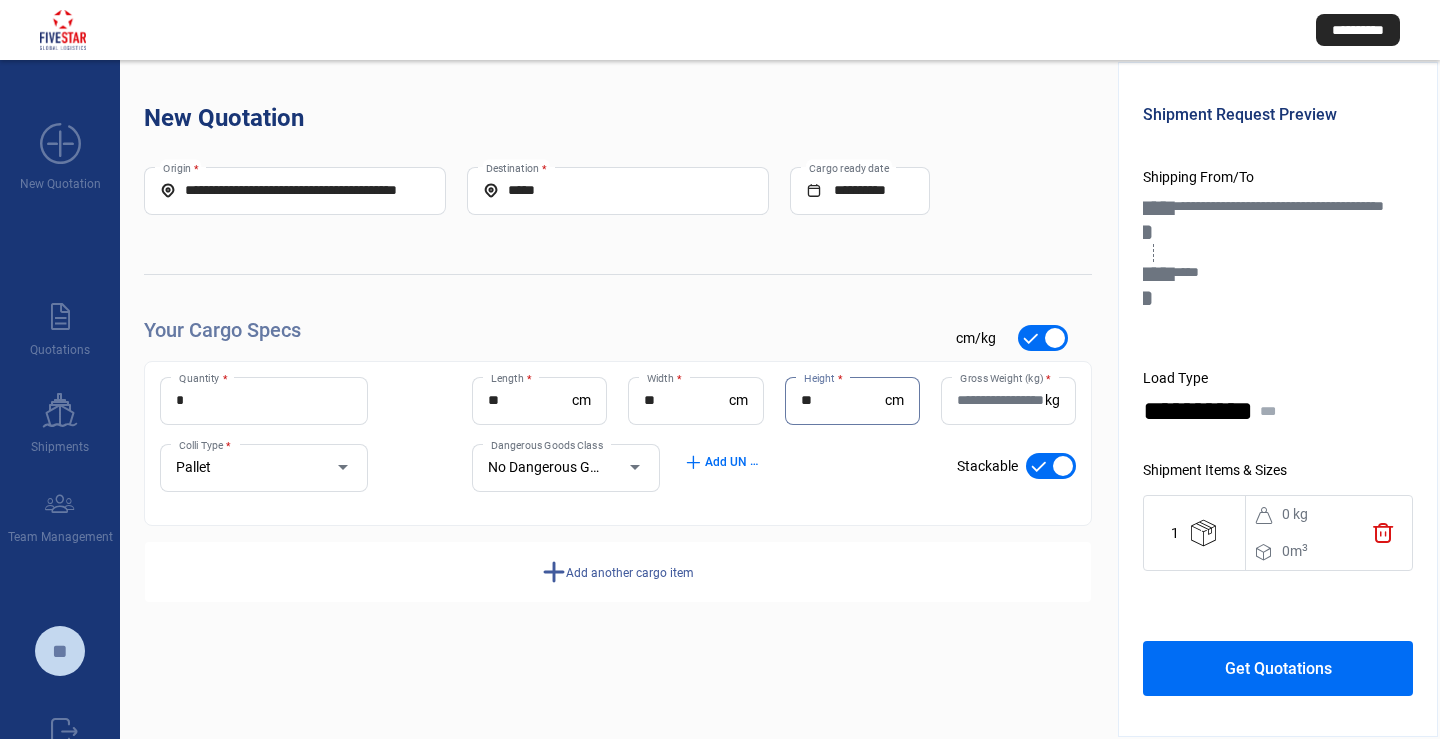 type on "**" 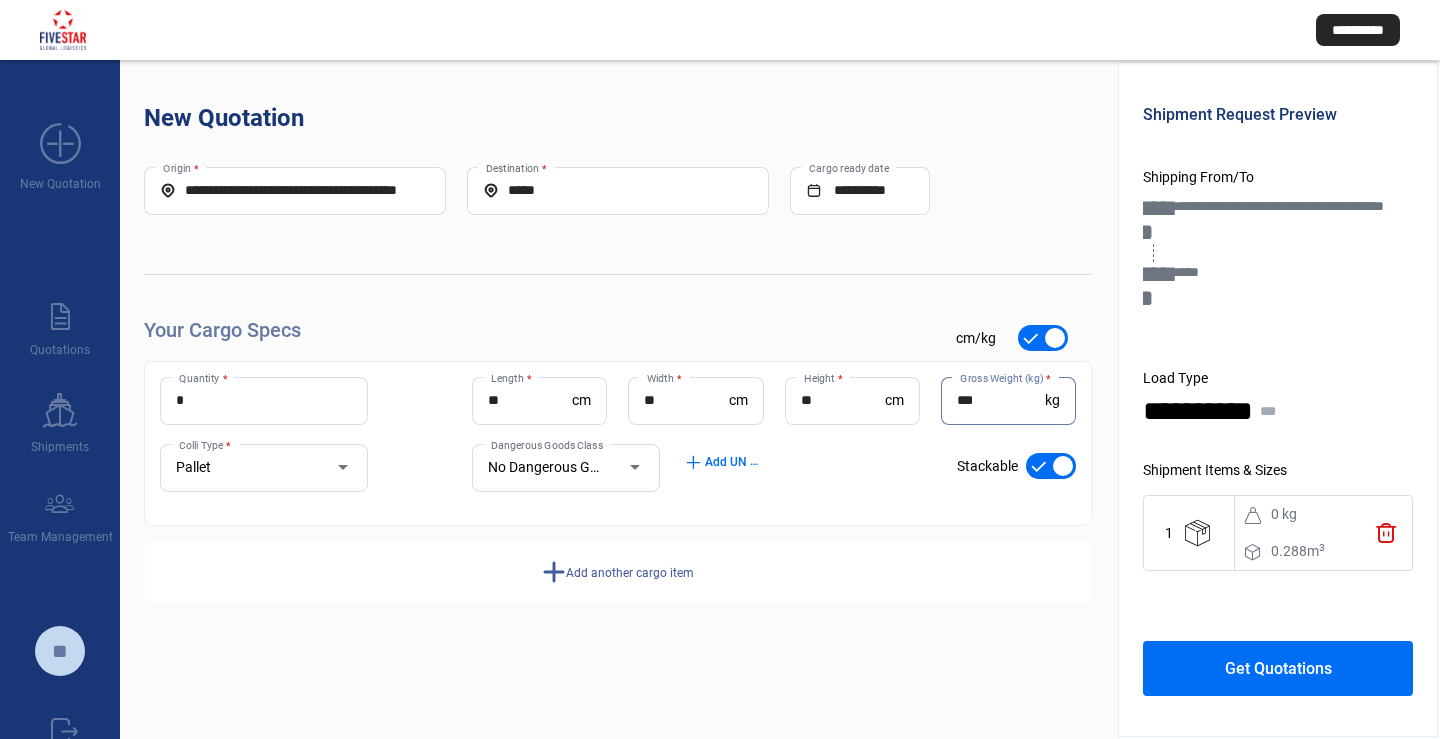 type on "***" 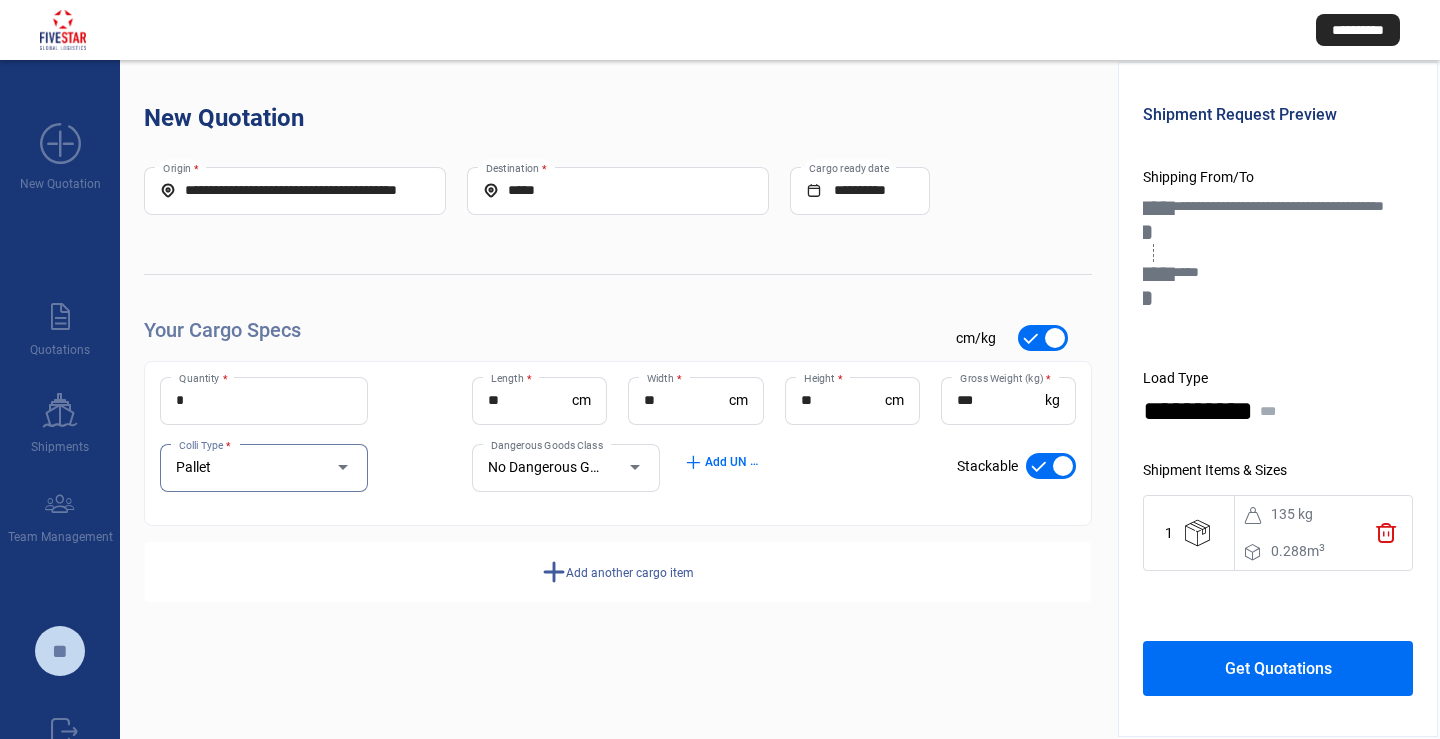 click on "Get Quotations" at bounding box center (1278, 668) 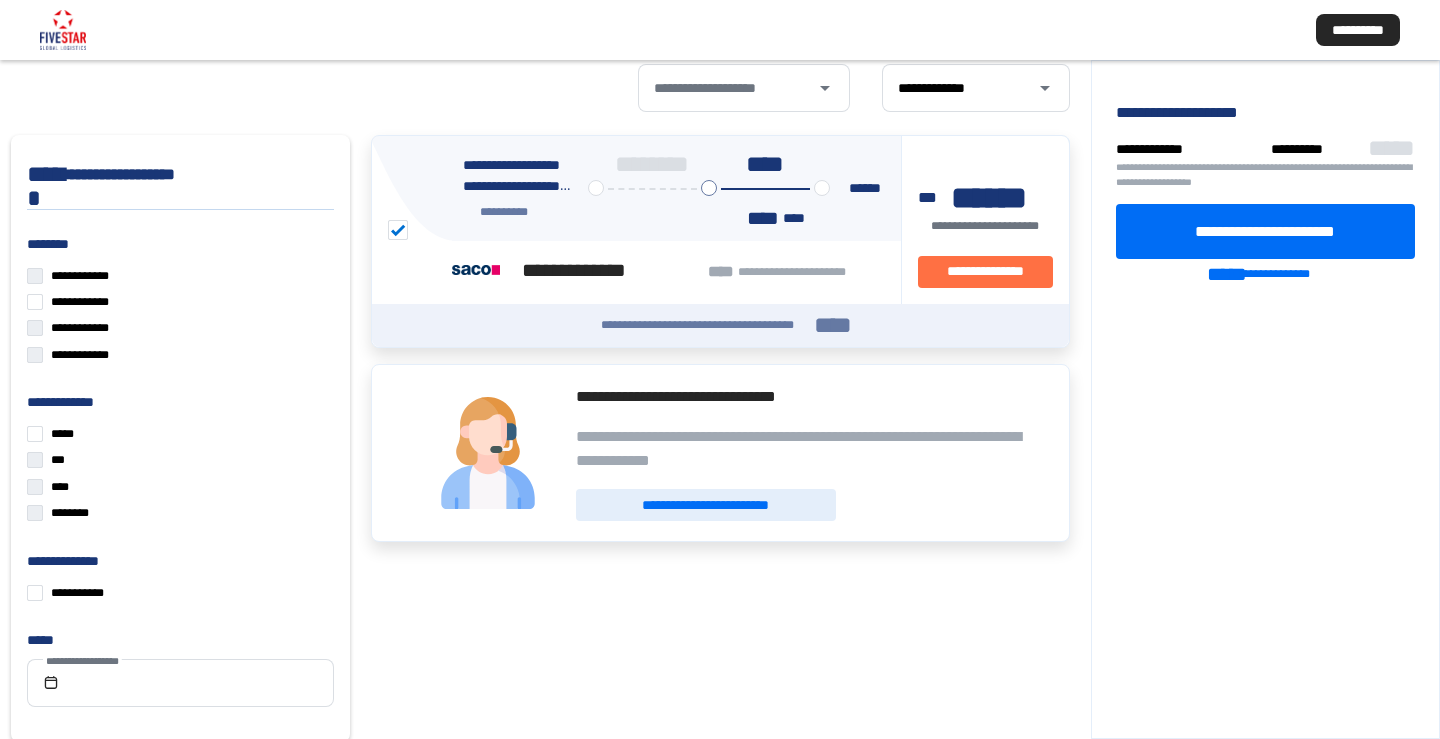 scroll, scrollTop: 0, scrollLeft: 0, axis: both 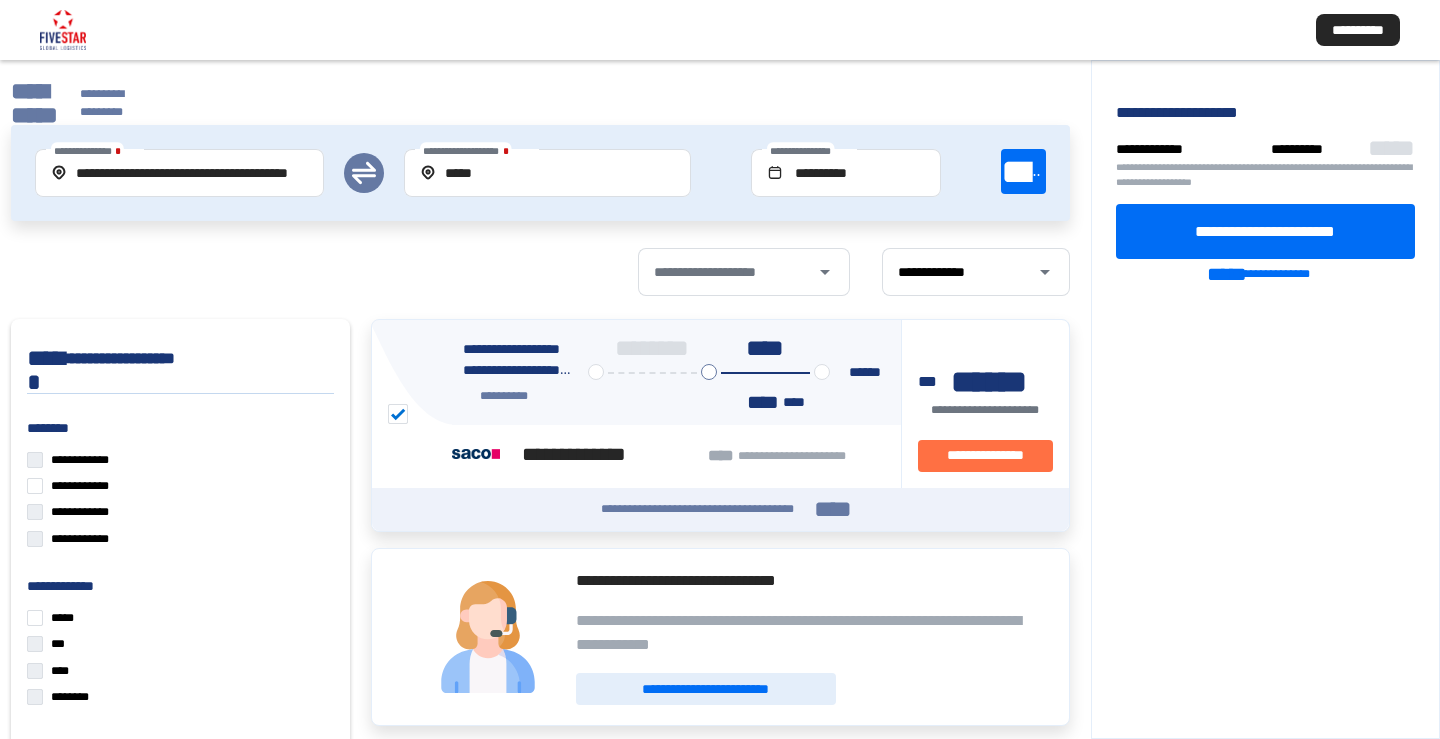 click on "**********" at bounding box center (34, 103) 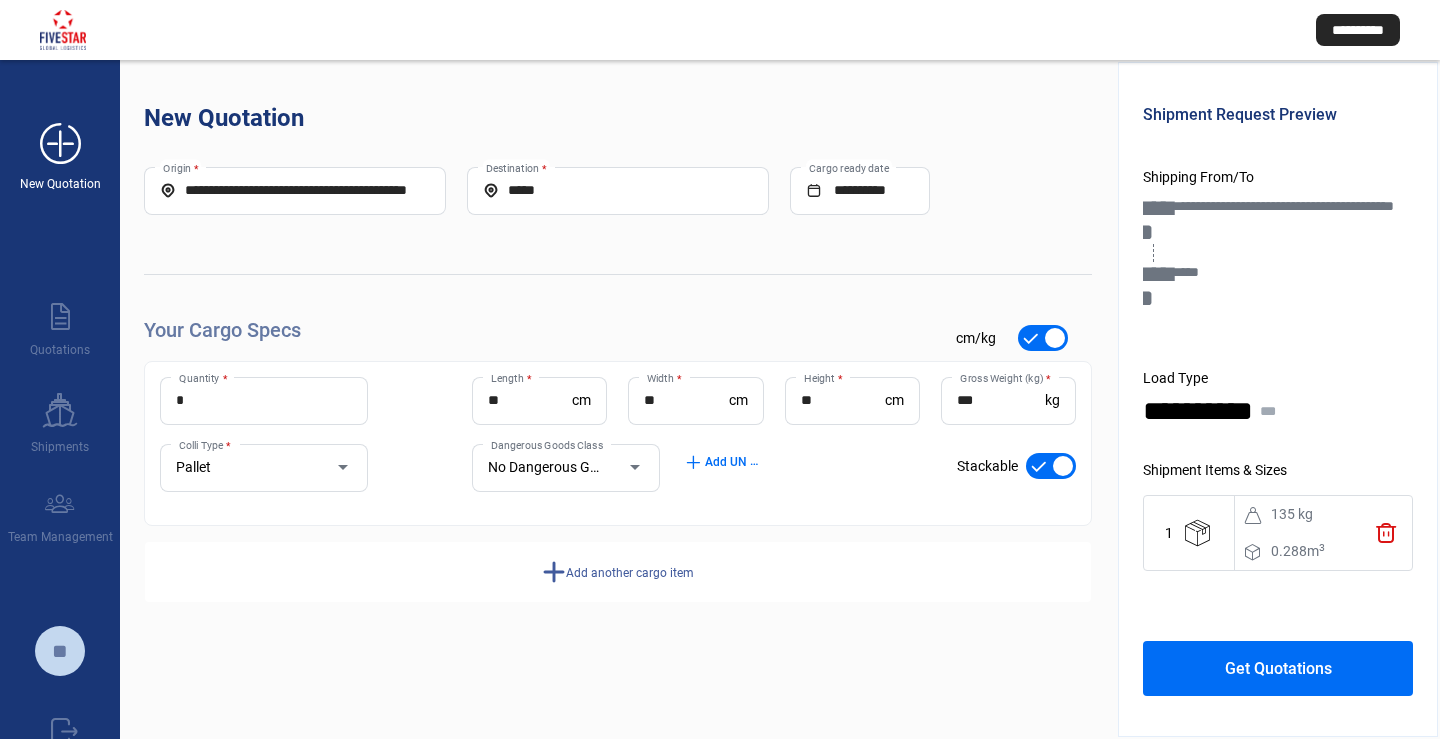 click on "add_new  New Quotation" at bounding box center [60, 146] 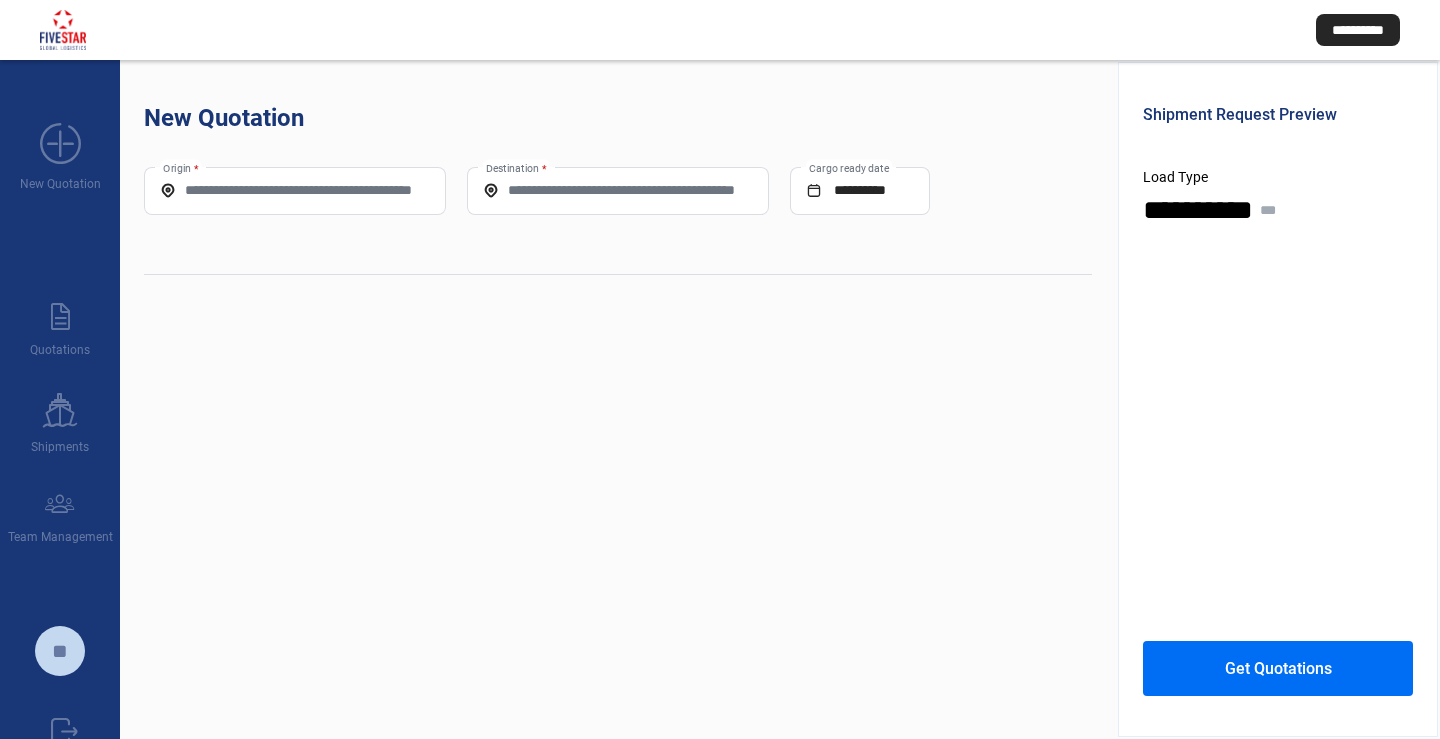 click on "Origin *" at bounding box center (295, 191) 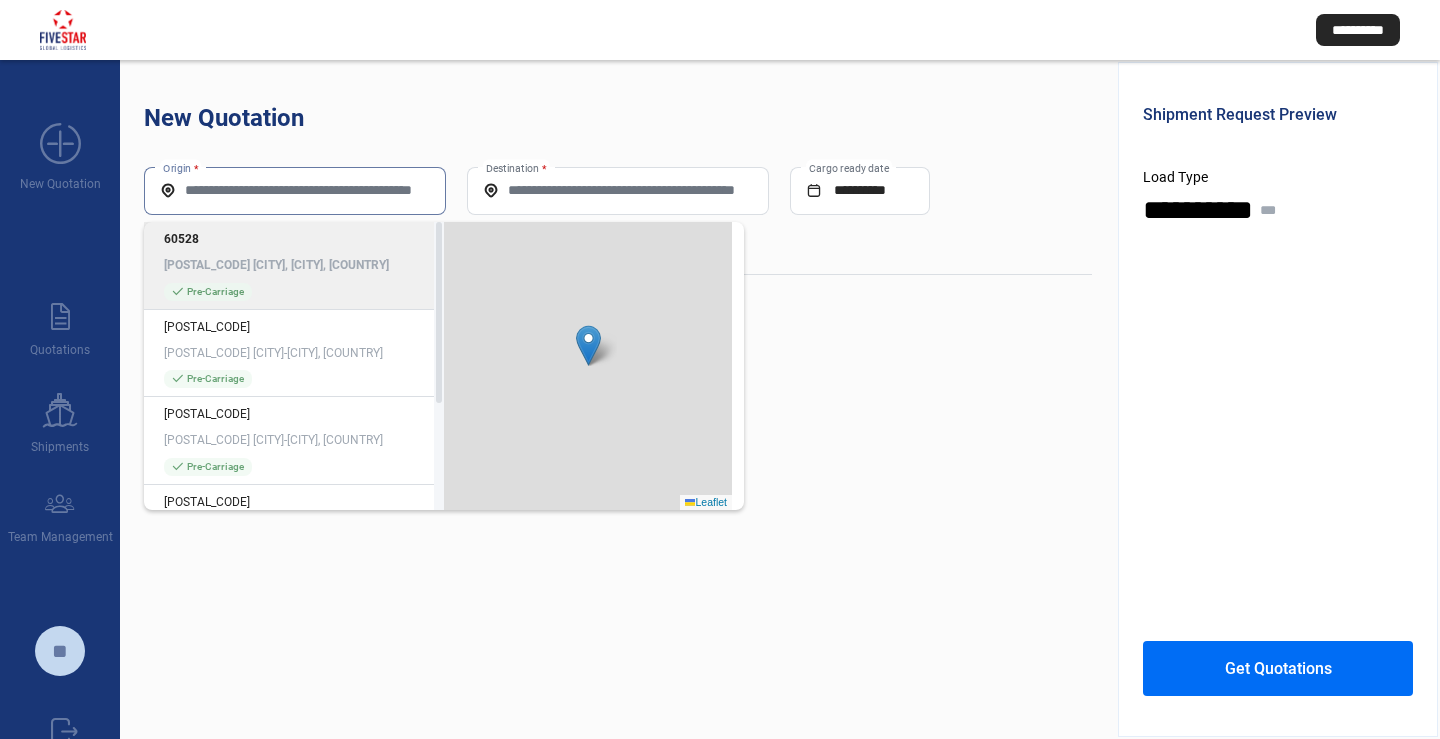 click on "Origin *" at bounding box center [295, 190] 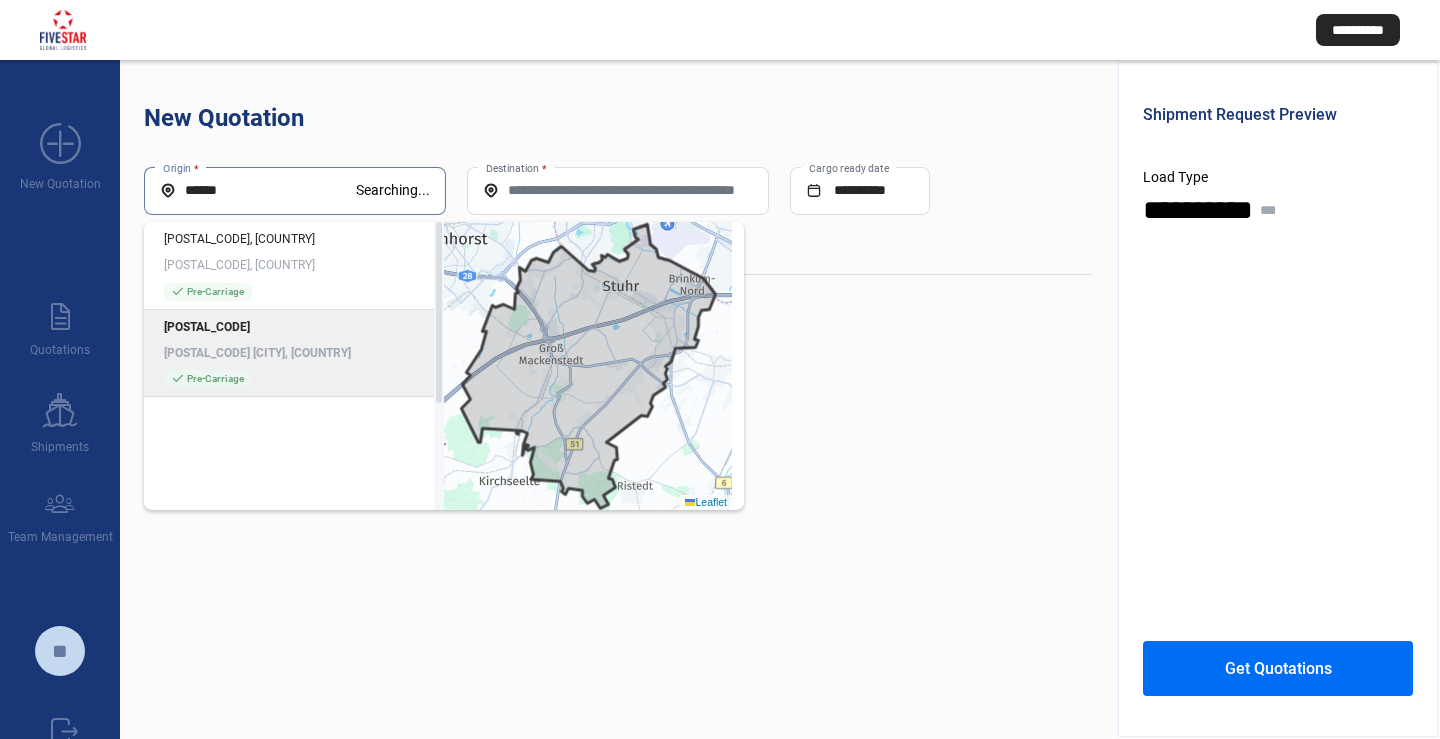 type on "*****" 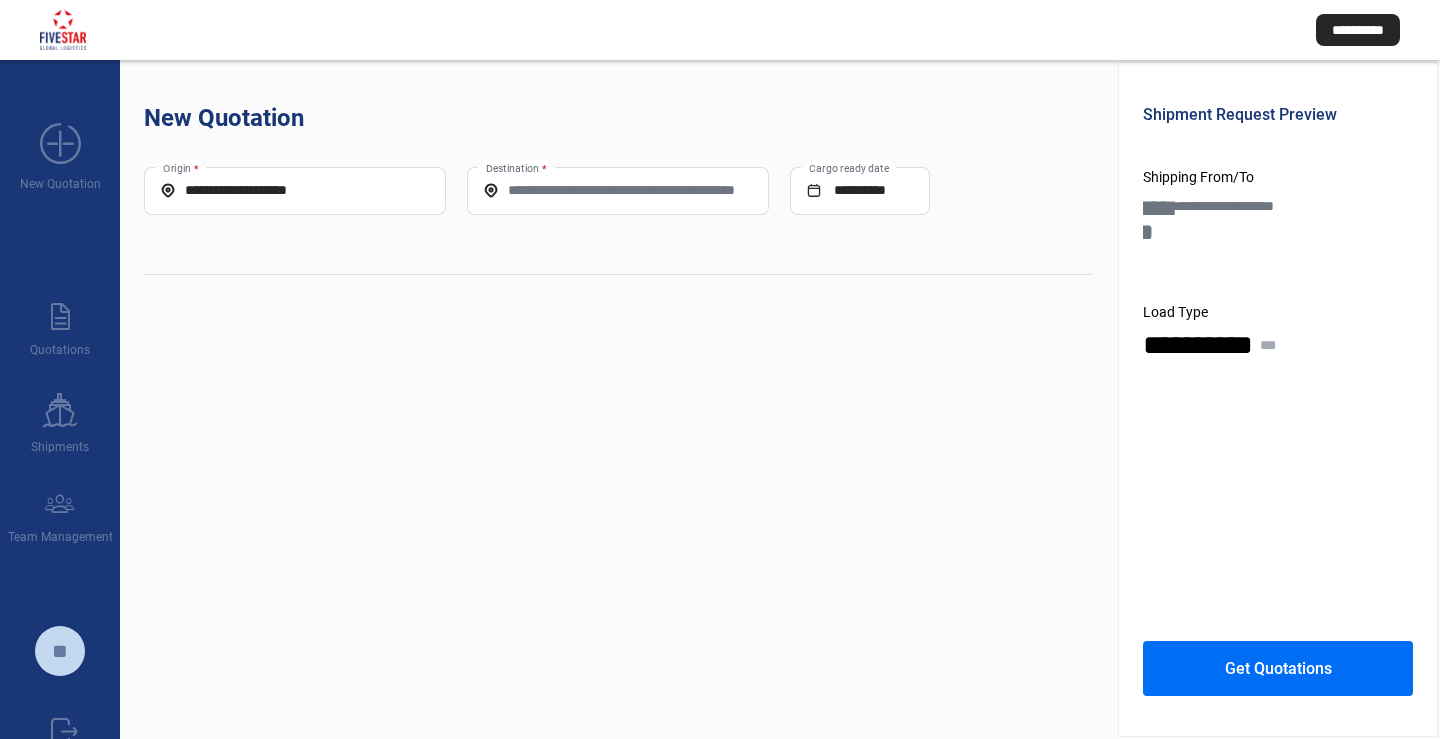 click on "New Quotation" at bounding box center (618, 133) 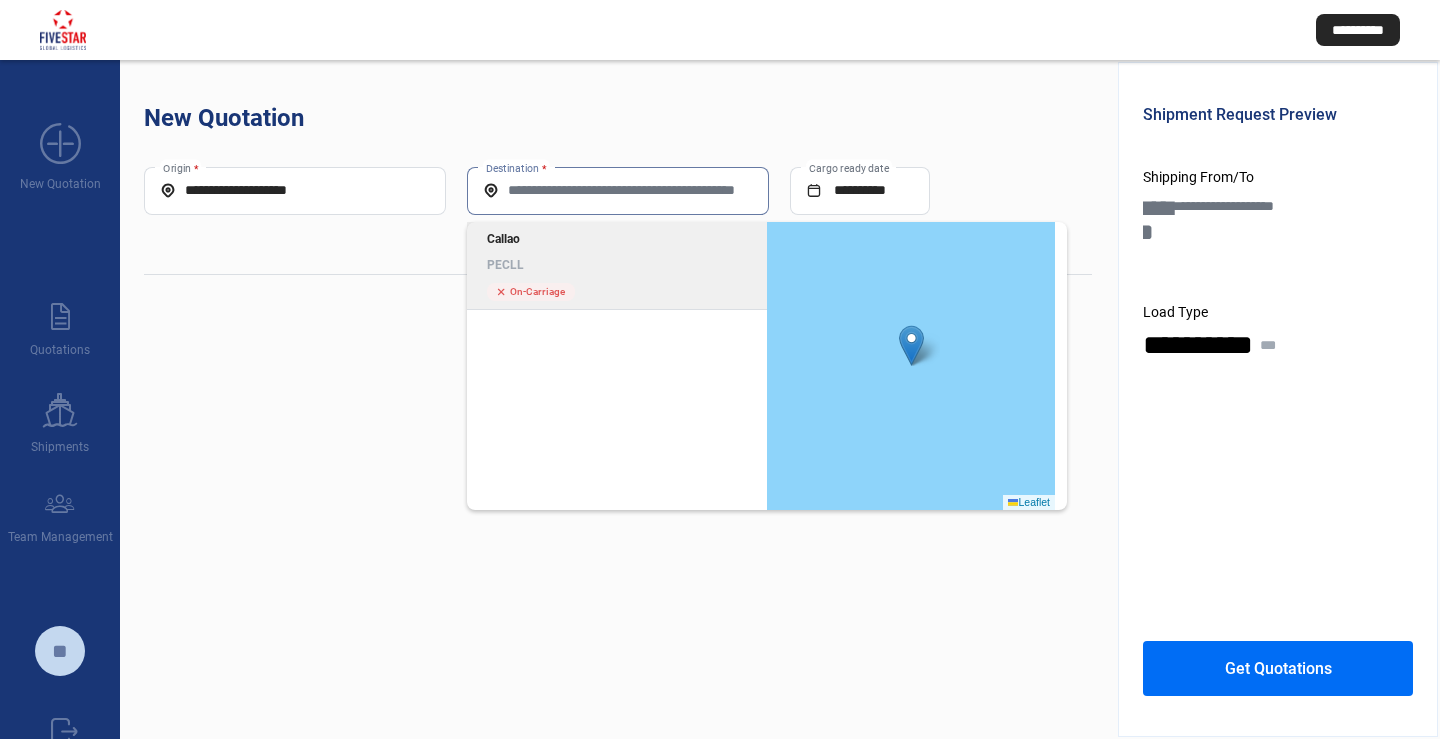 click on "Destination *" at bounding box center (618, 190) 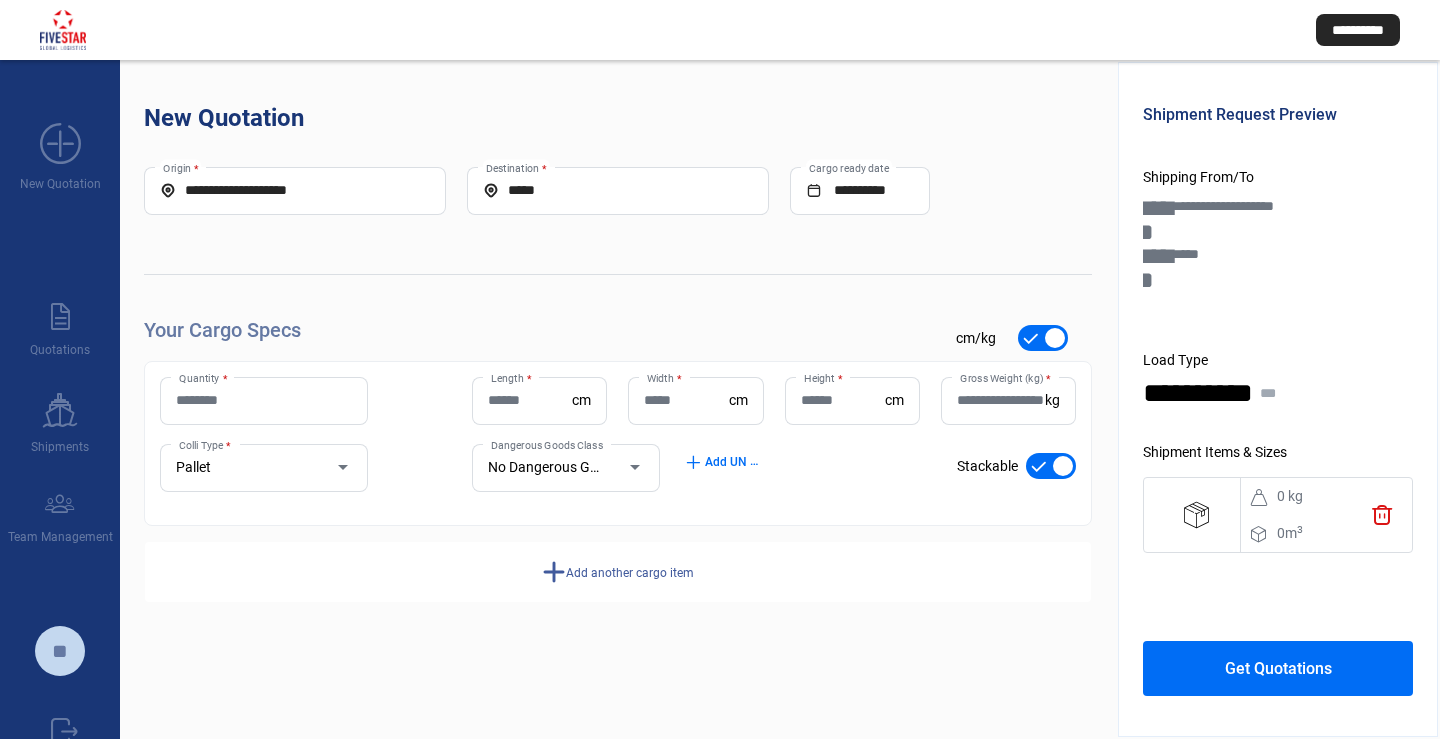 click on "**********" at bounding box center (618, 399) 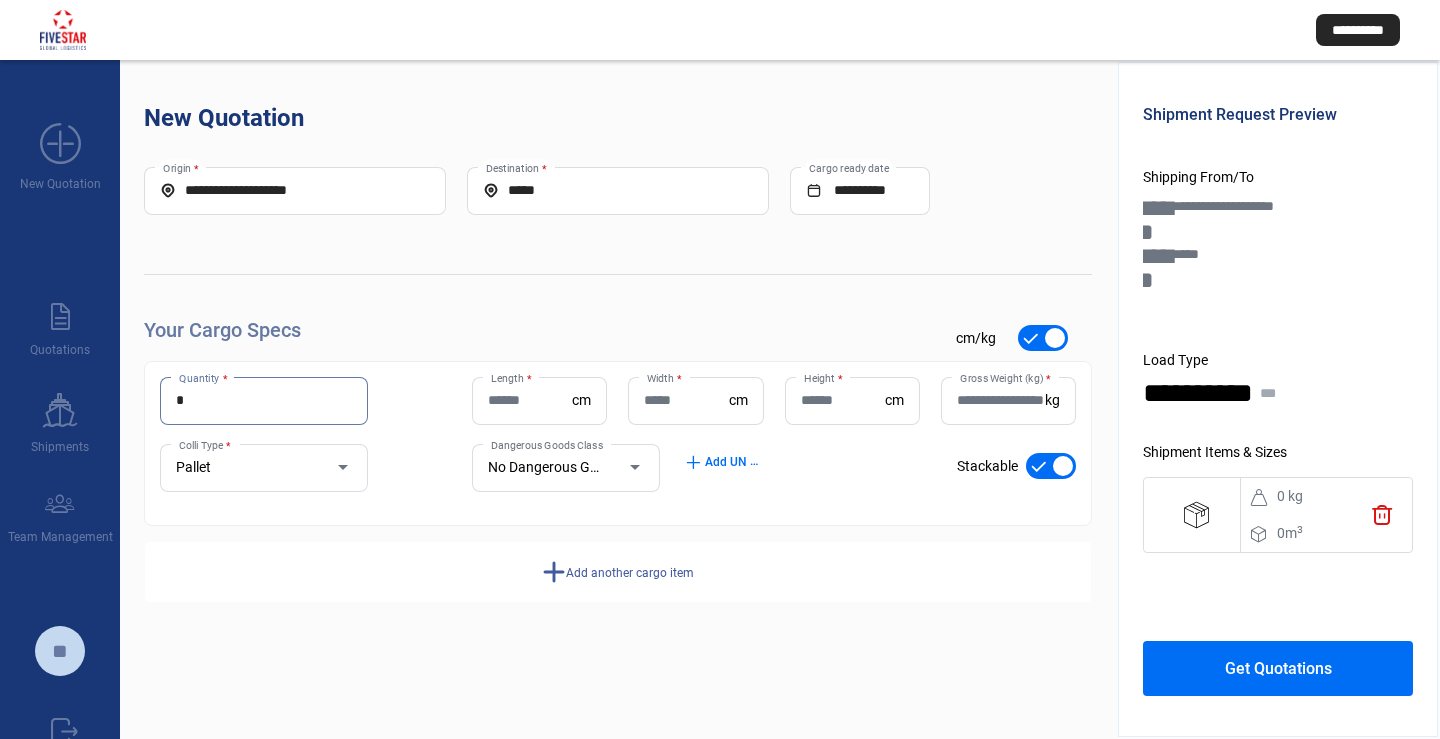 type on "*" 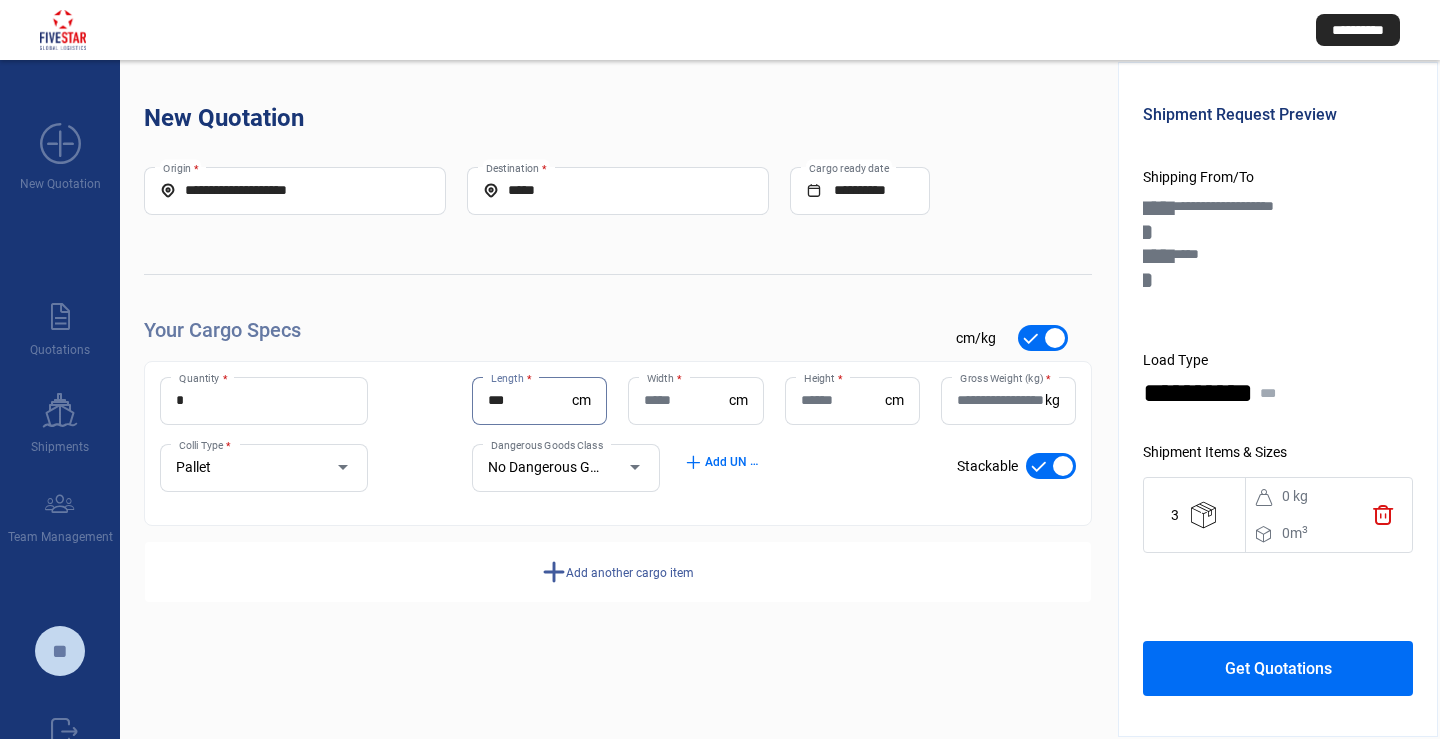 type on "***" 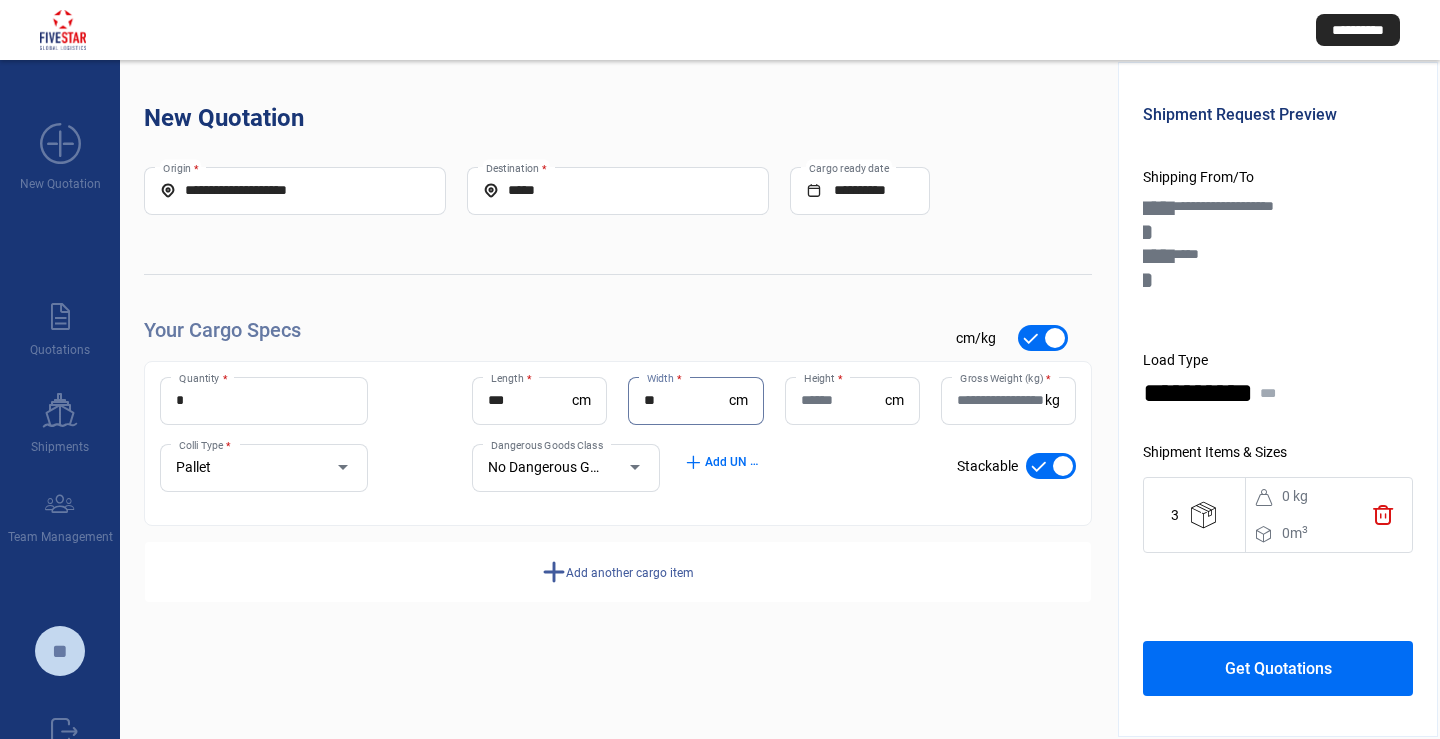 type on "**" 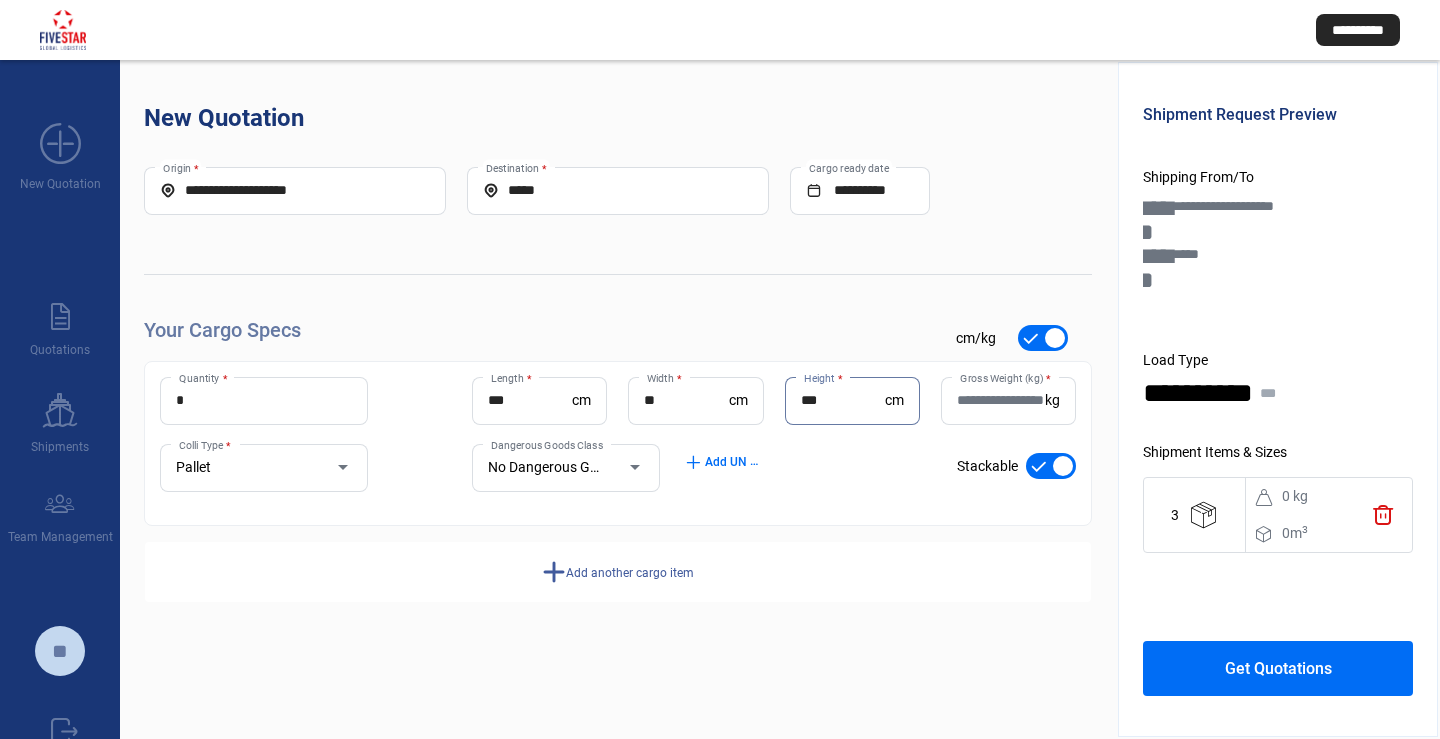 type on "***" 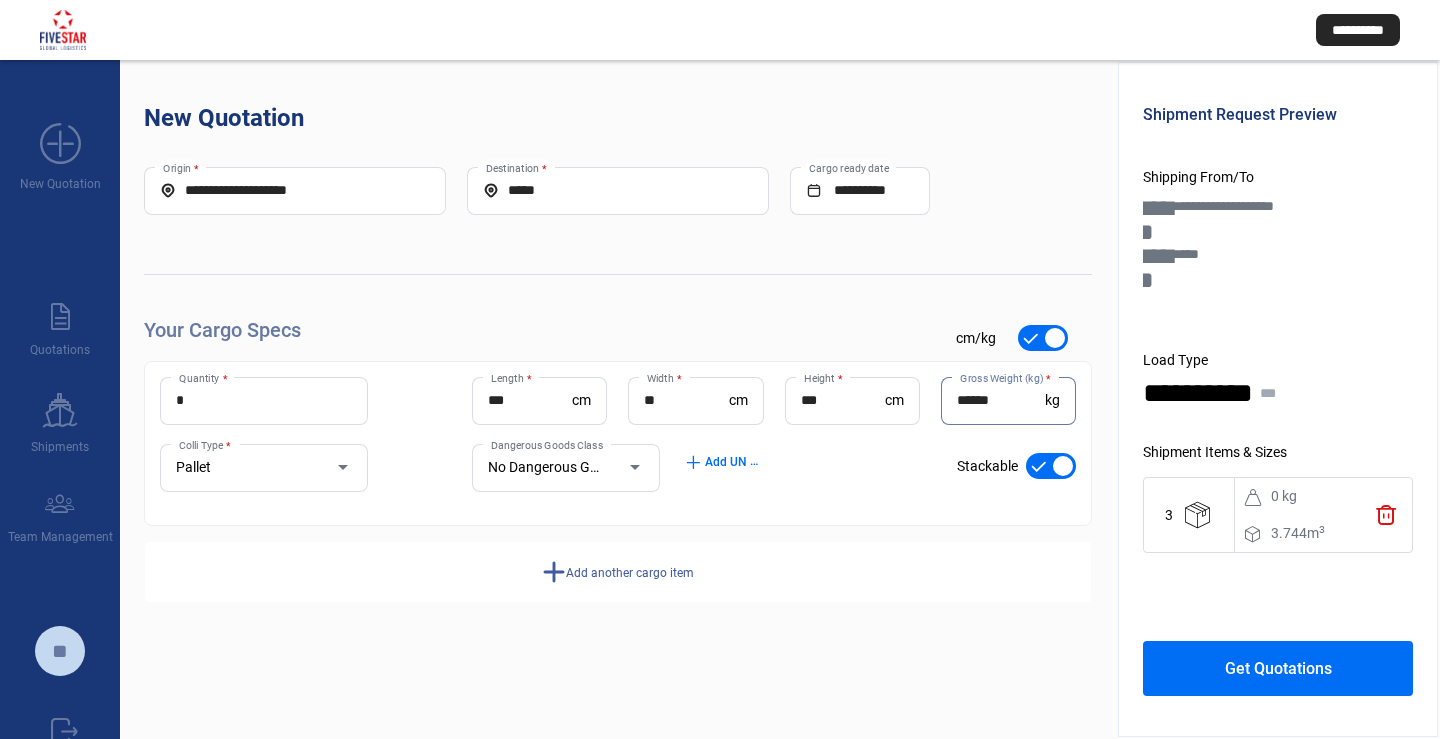 type on "******" 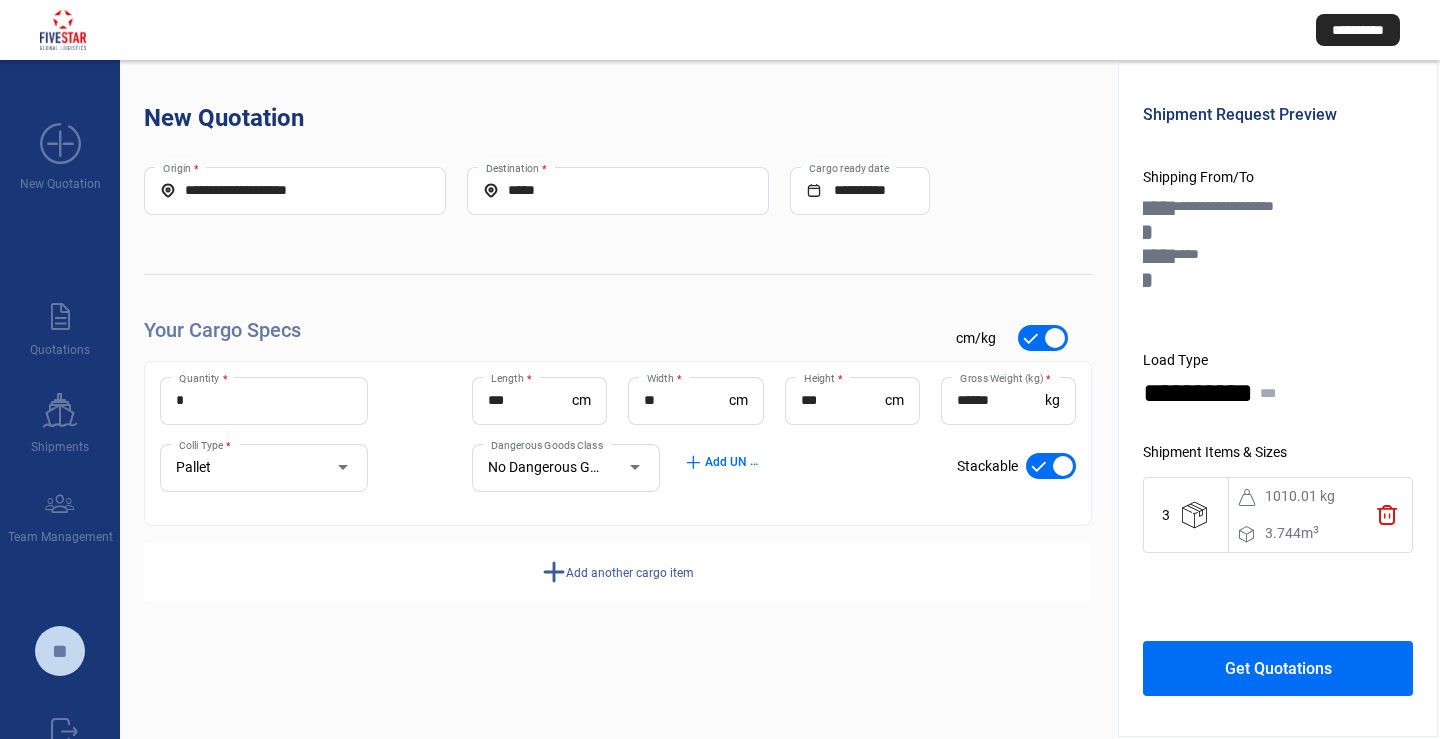click on "Get Quotations" at bounding box center [1278, 668] 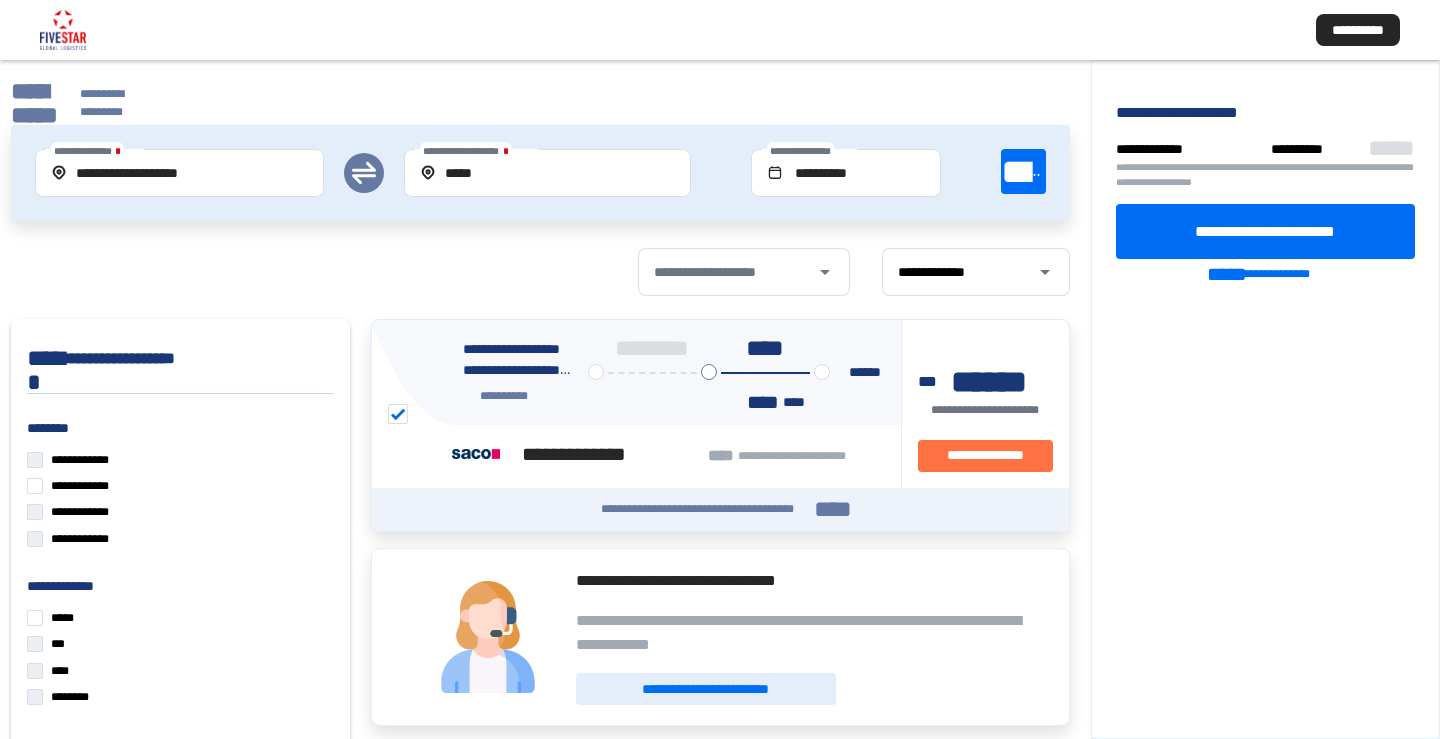 click on "**********" at bounding box center [77, 103] 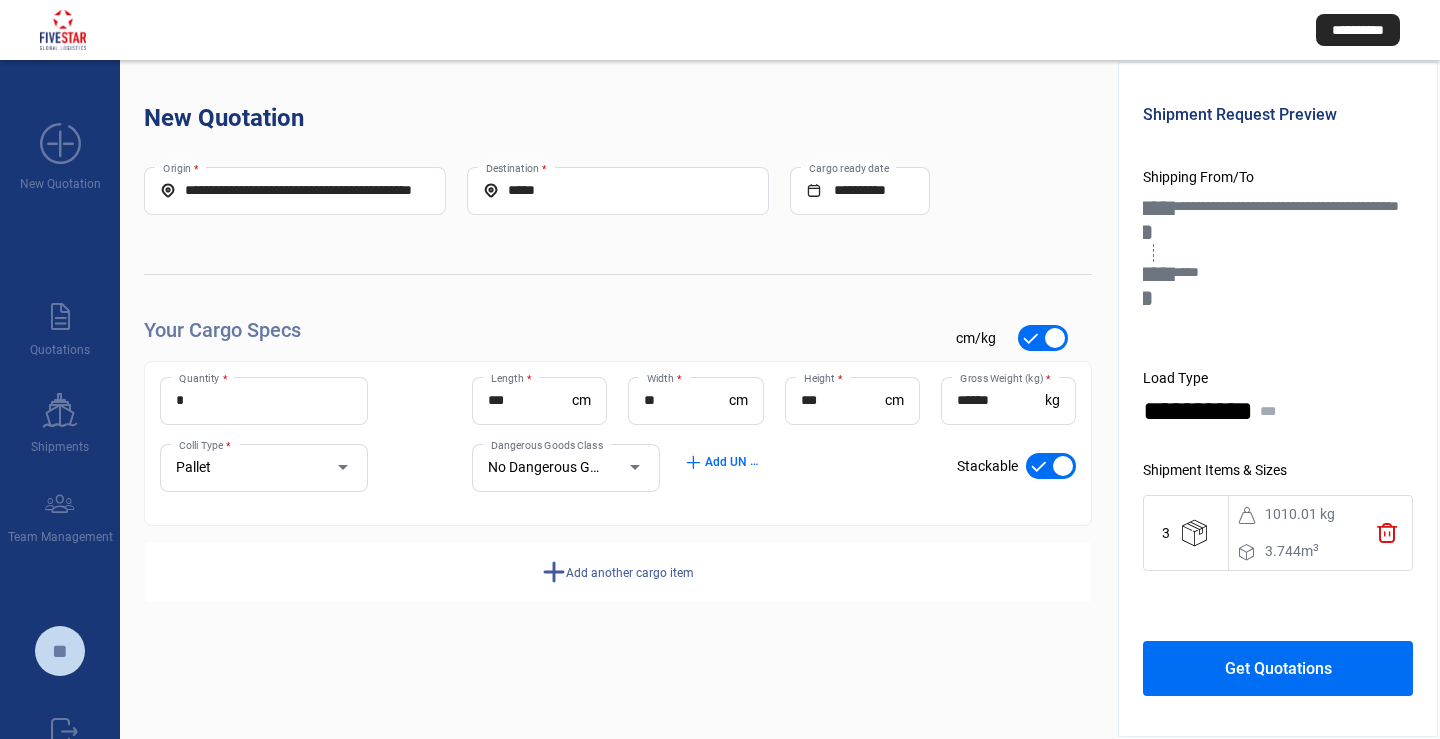 click at bounding box center (1051, 466) 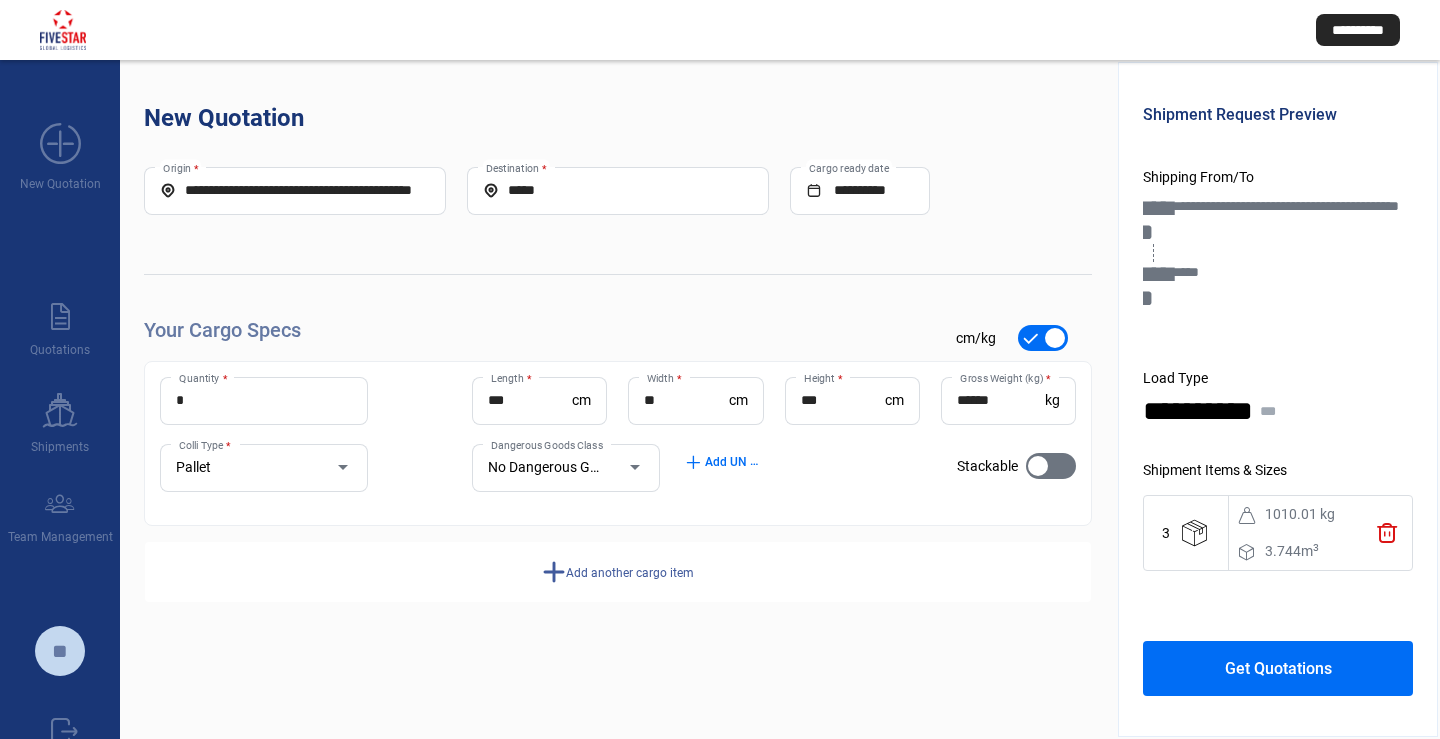 click on "Get Quotations" at bounding box center (1278, 668) 